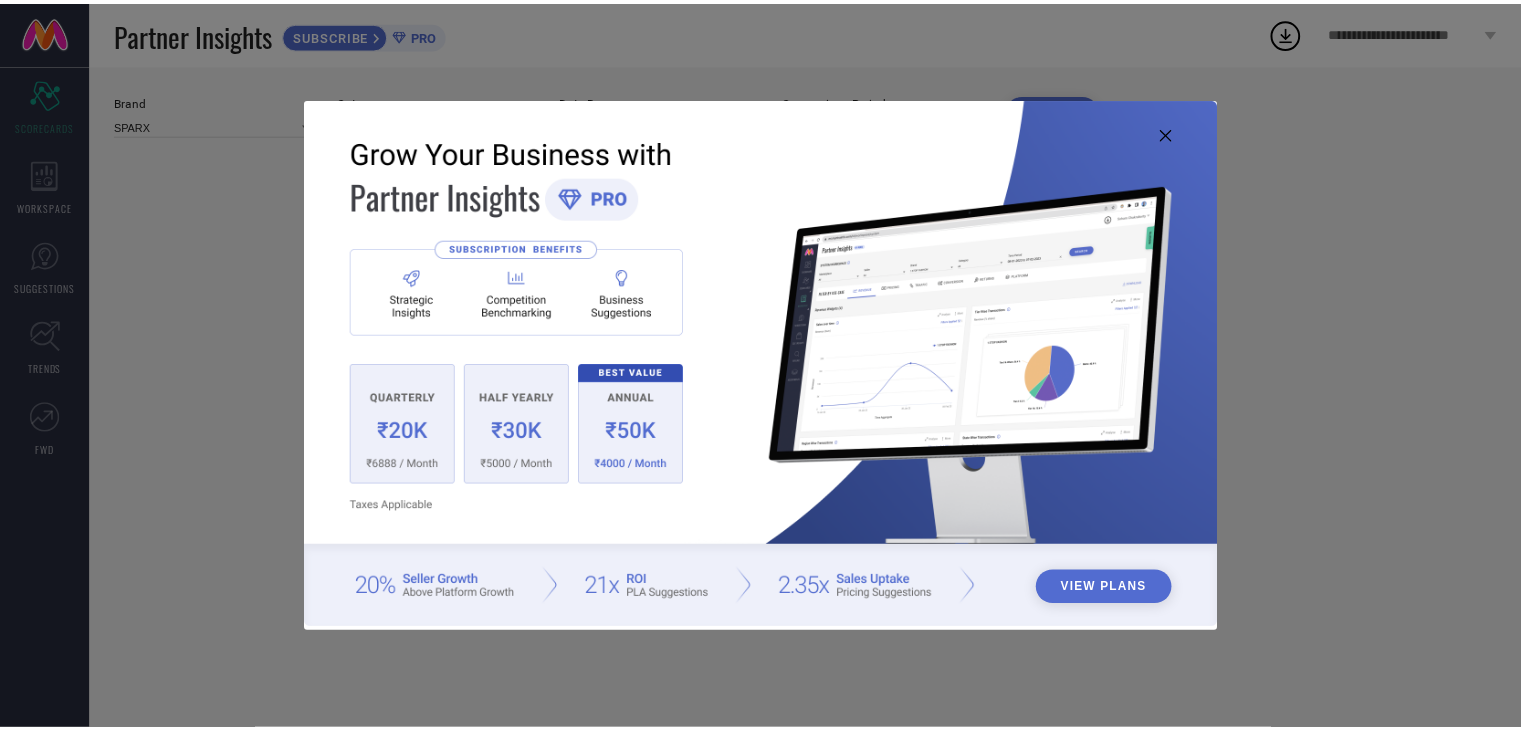 scroll, scrollTop: 0, scrollLeft: 0, axis: both 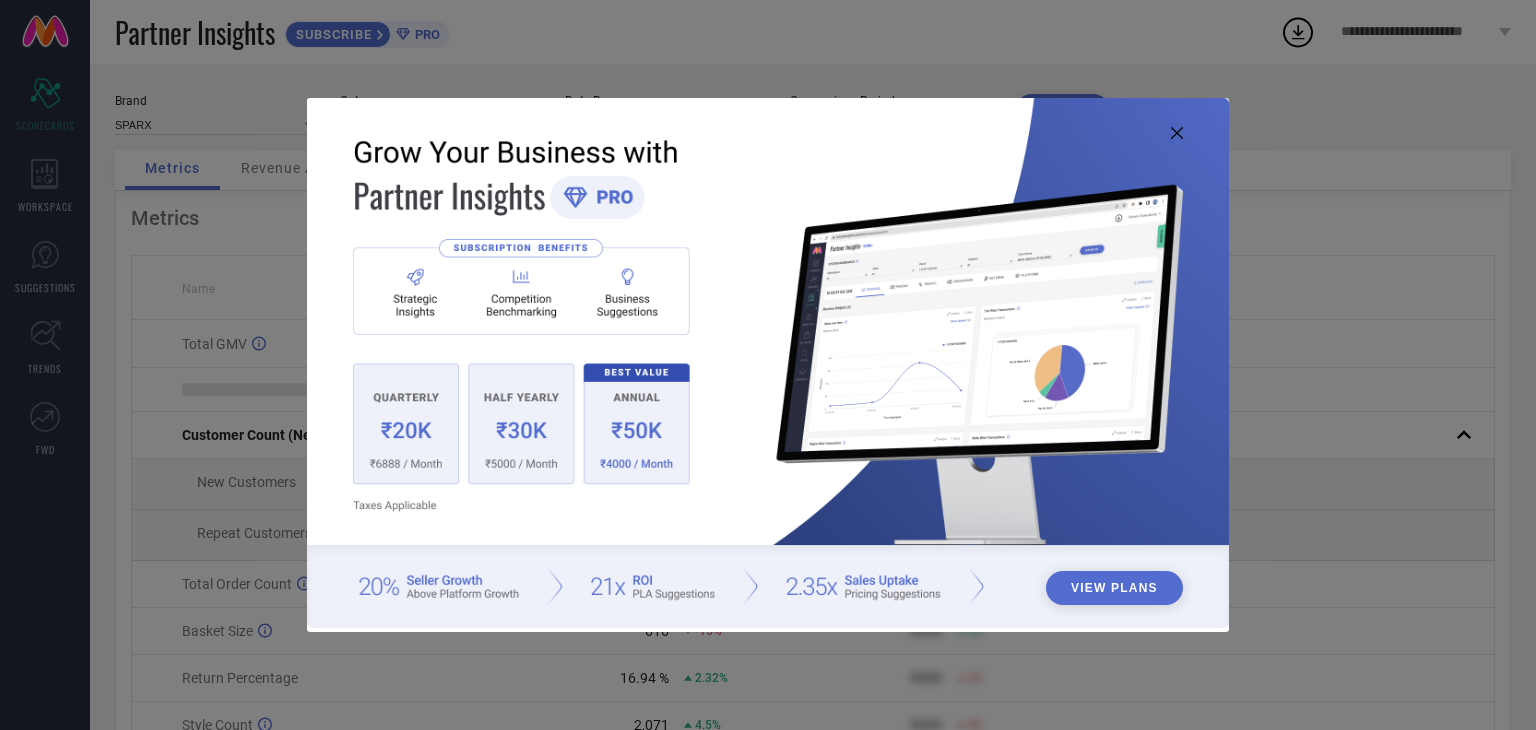 click at bounding box center [768, 363] 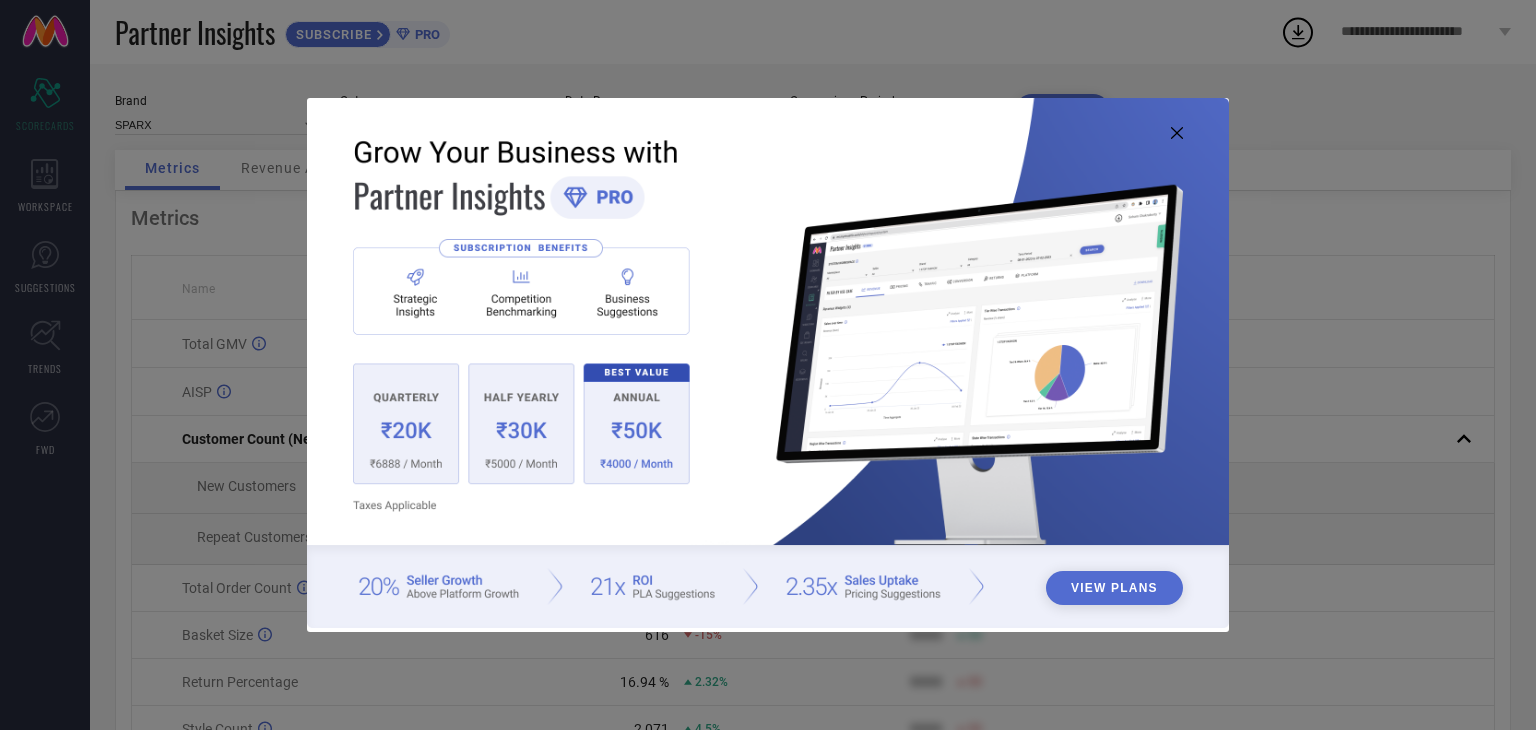 click at bounding box center [768, 363] 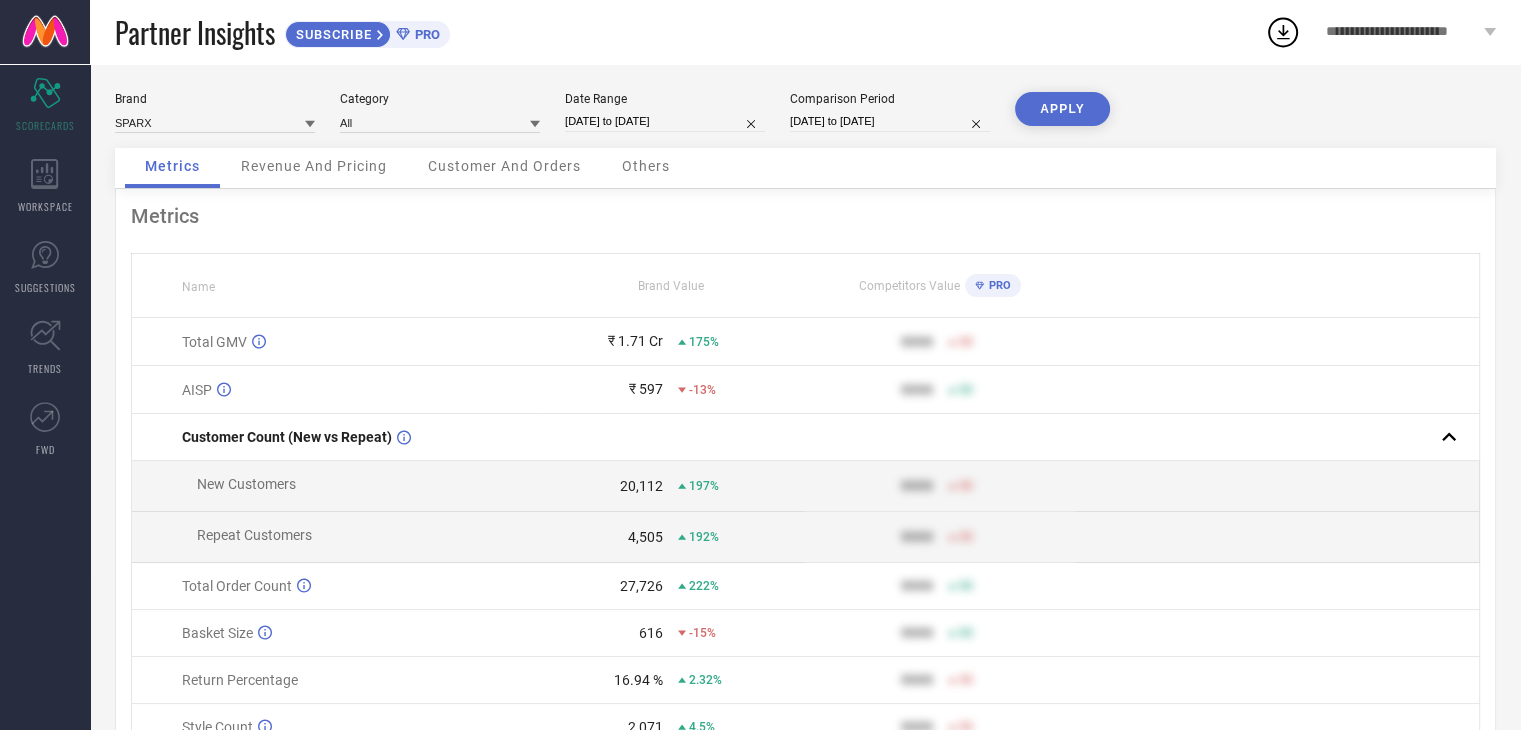 scroll, scrollTop: 0, scrollLeft: 0, axis: both 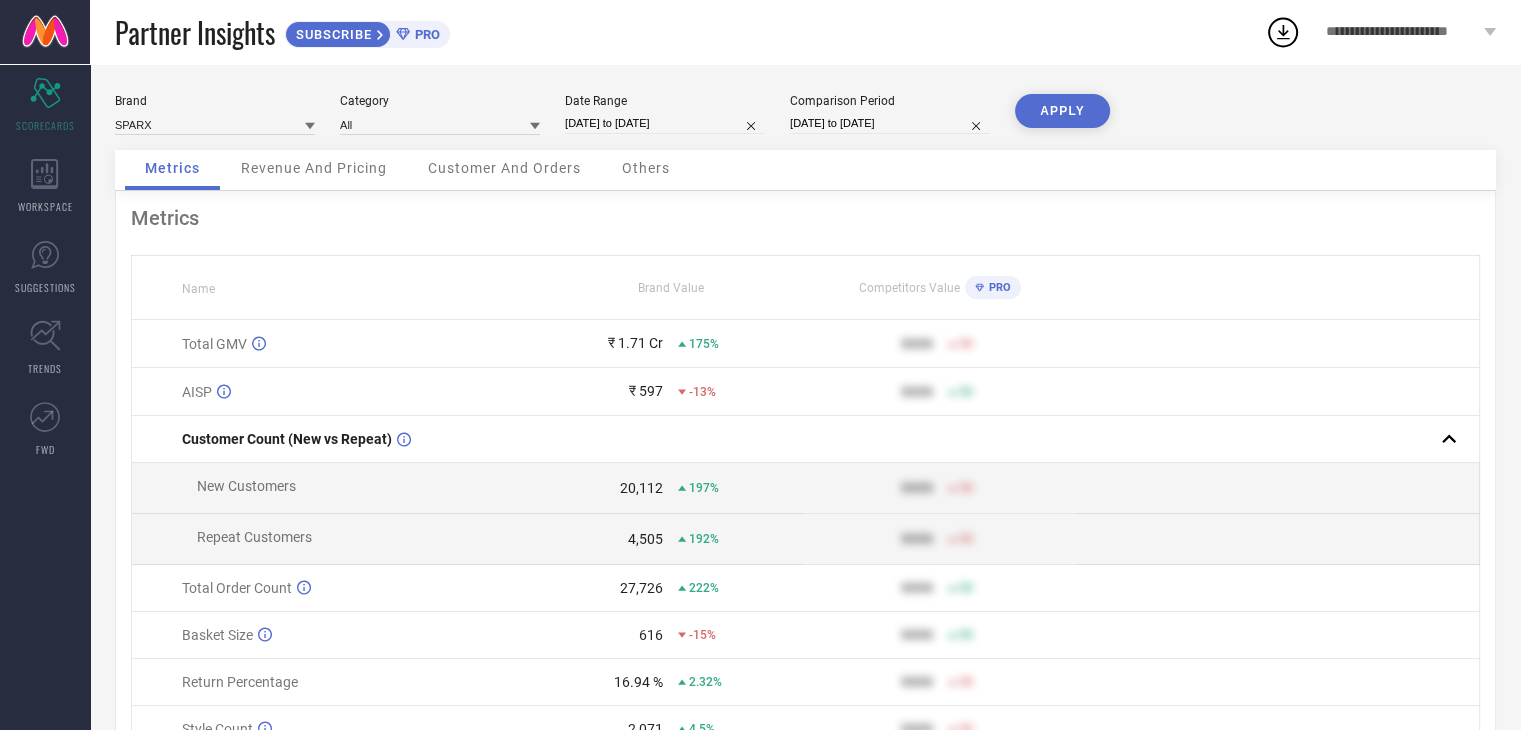 click on "Revenue And Pricing" at bounding box center (314, 168) 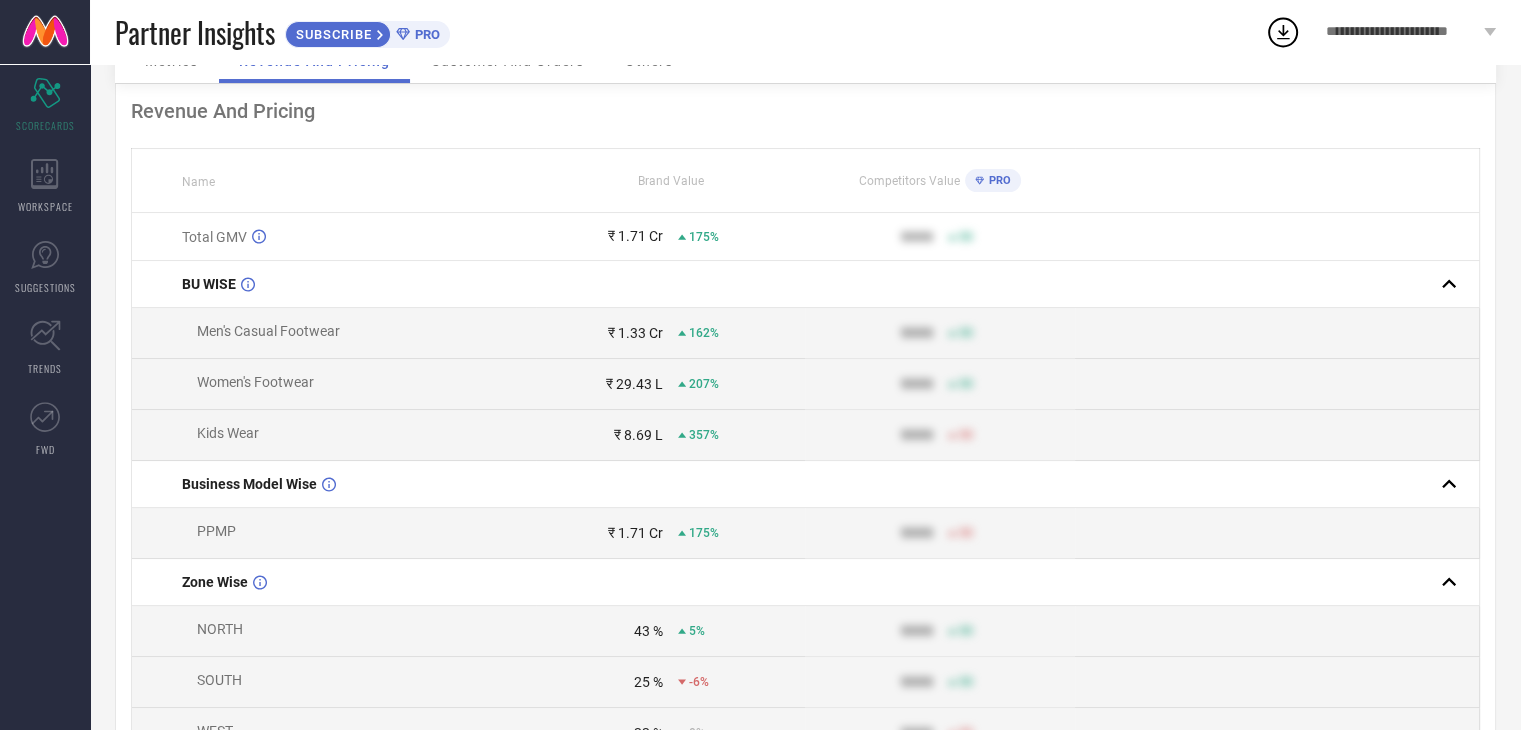 scroll, scrollTop: 0, scrollLeft: 0, axis: both 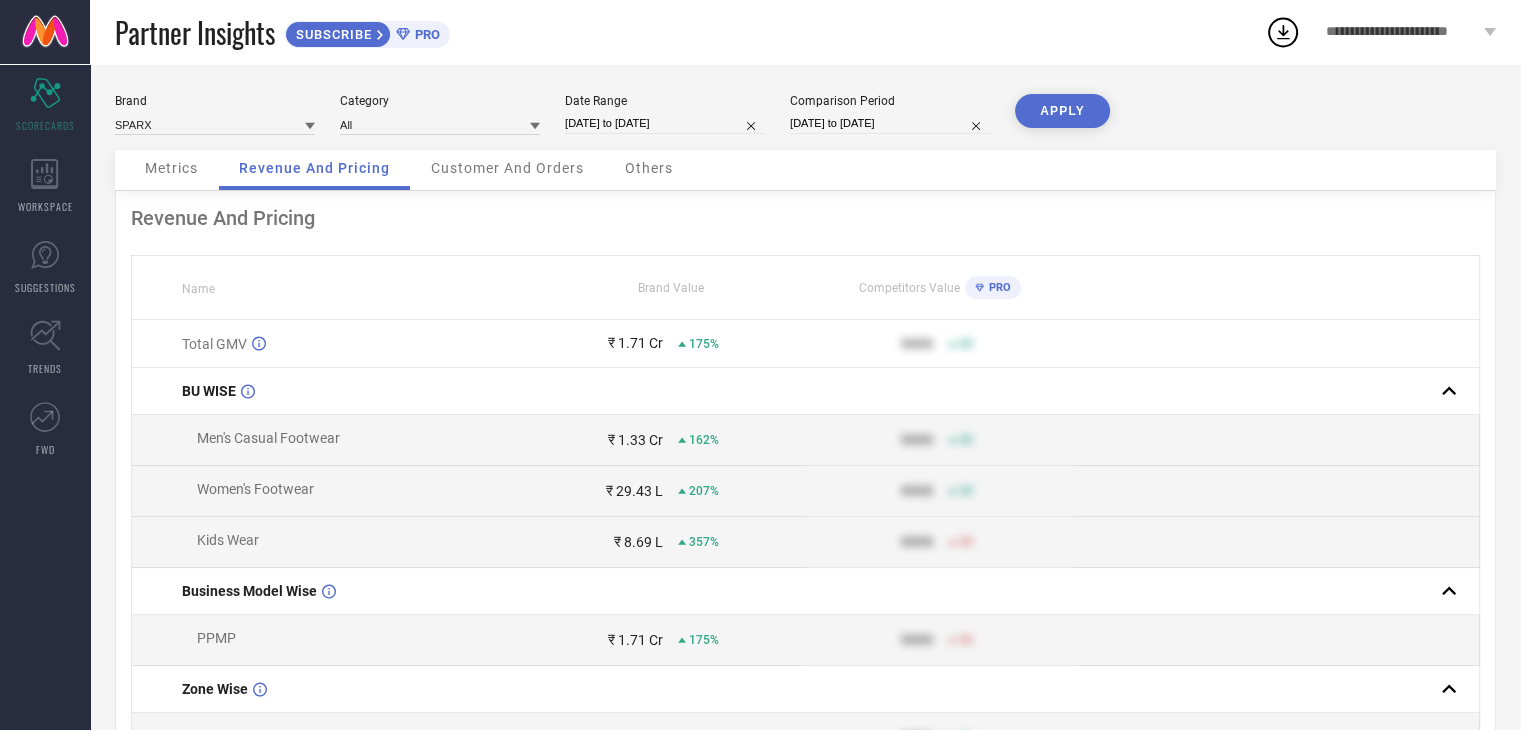 click on "[DATE] to [DATE]" at bounding box center [665, 123] 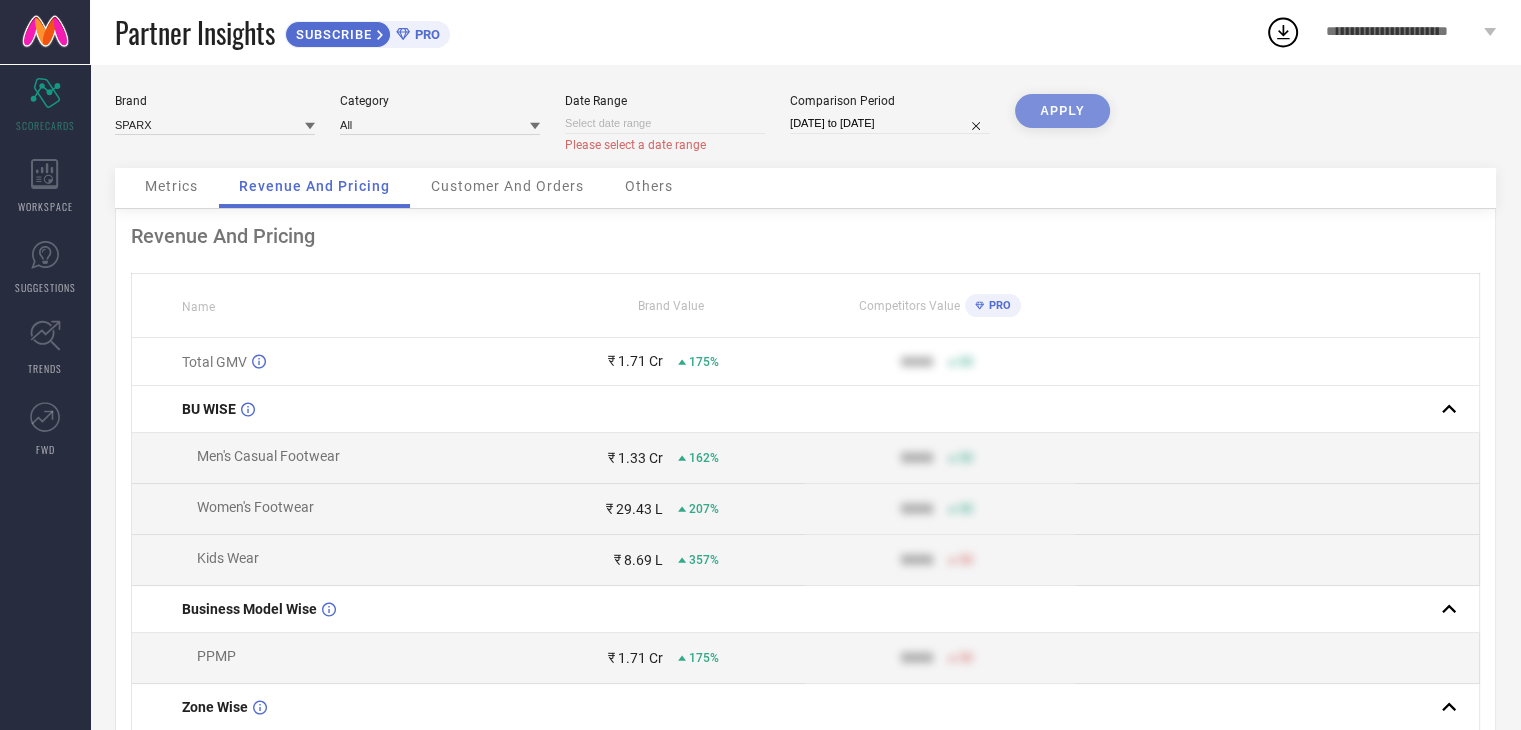 type 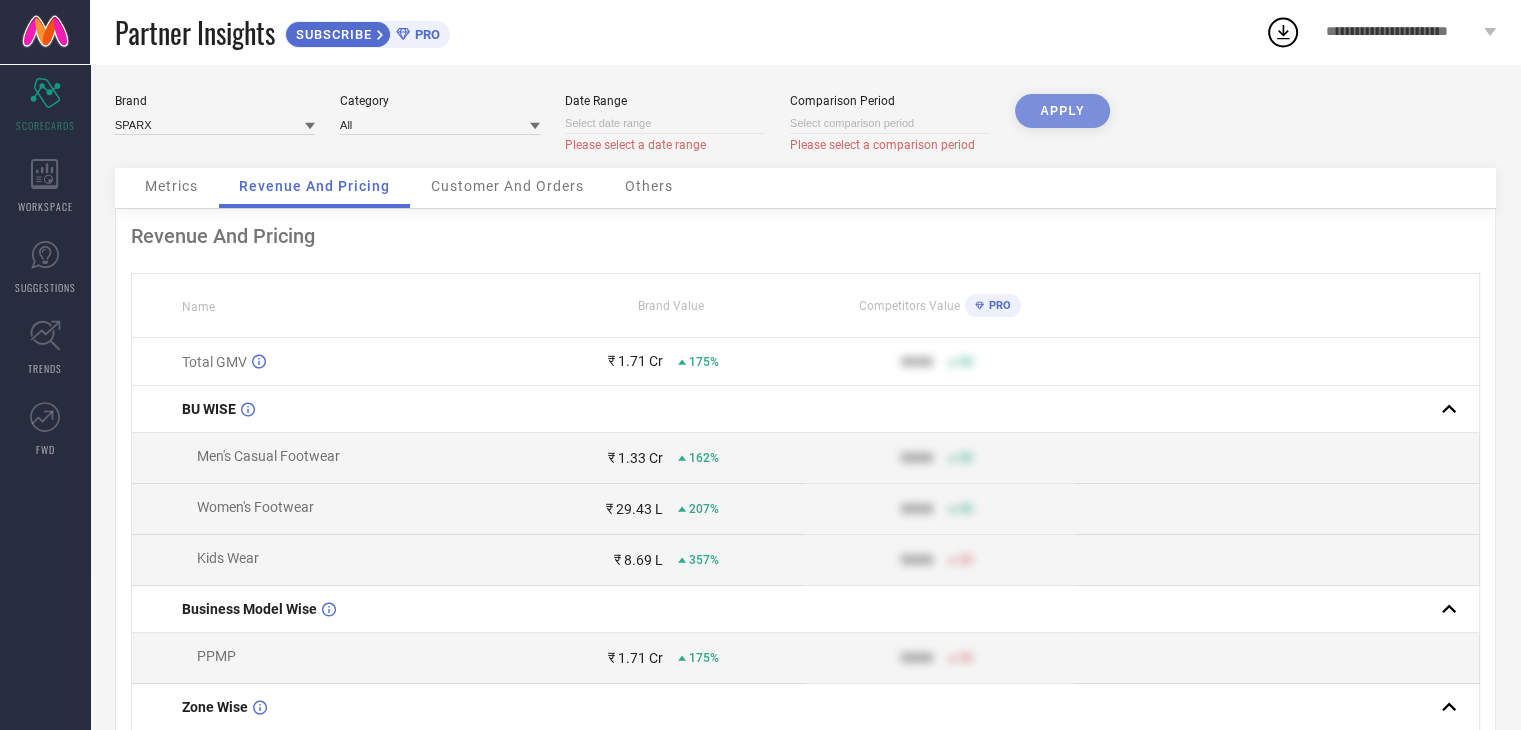 select on "7" 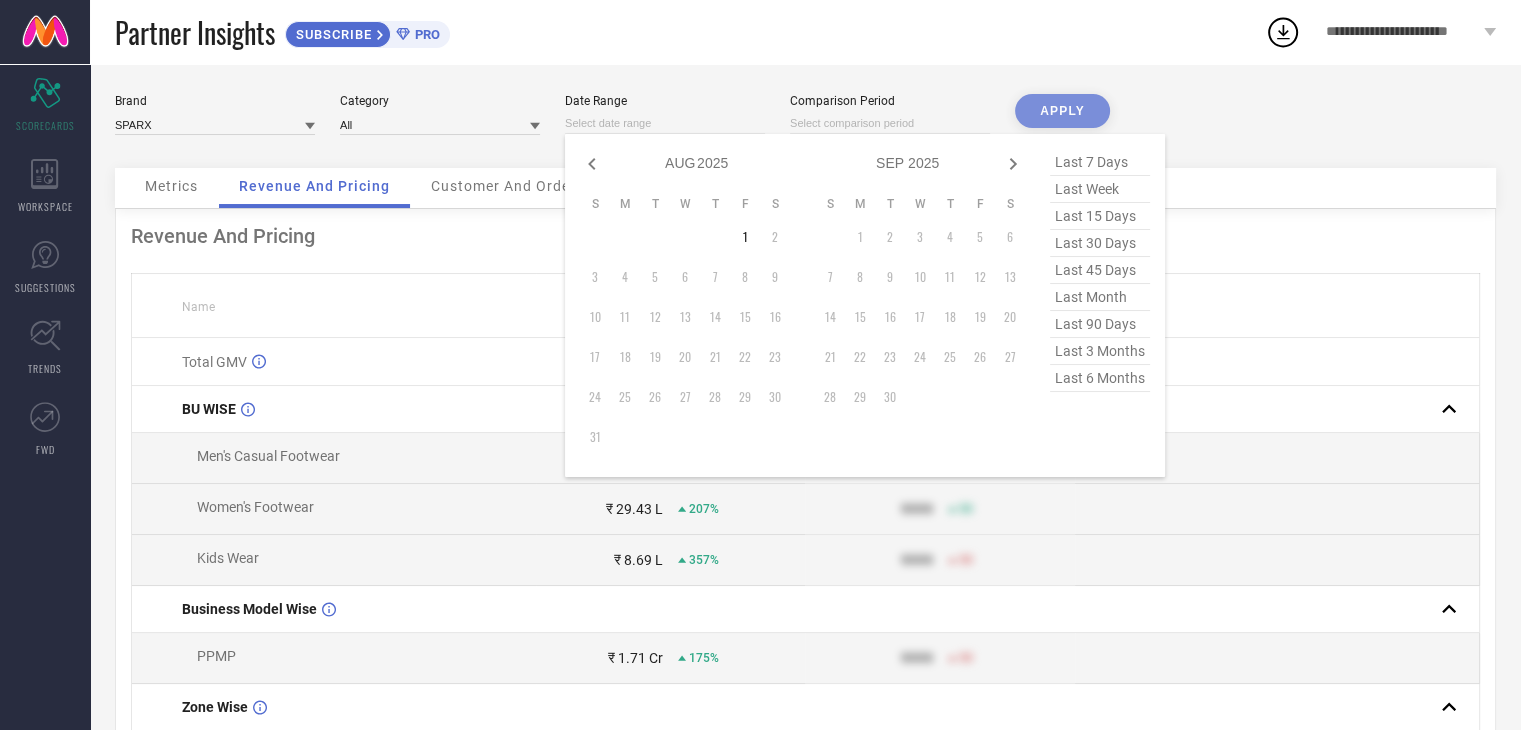 click at bounding box center [665, 123] 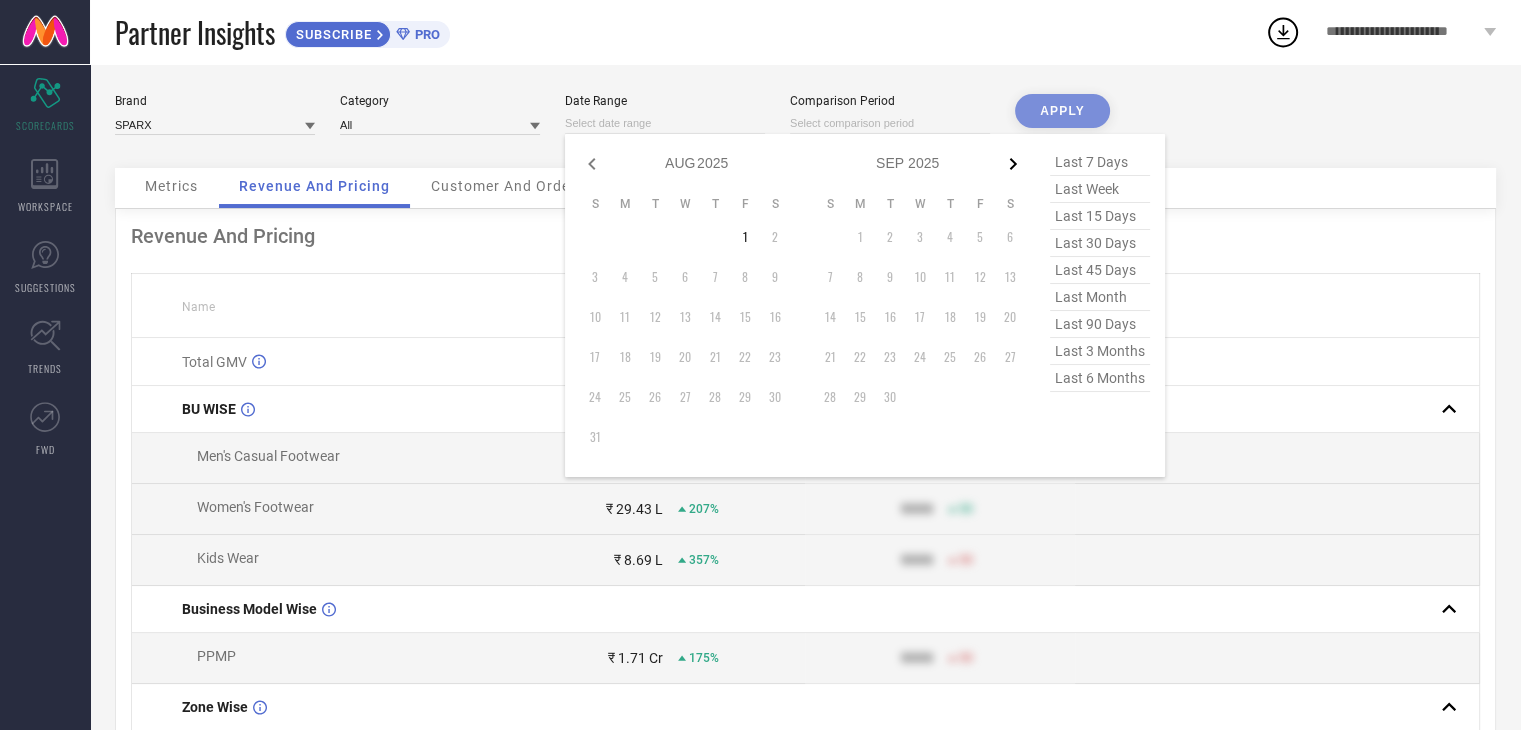 click 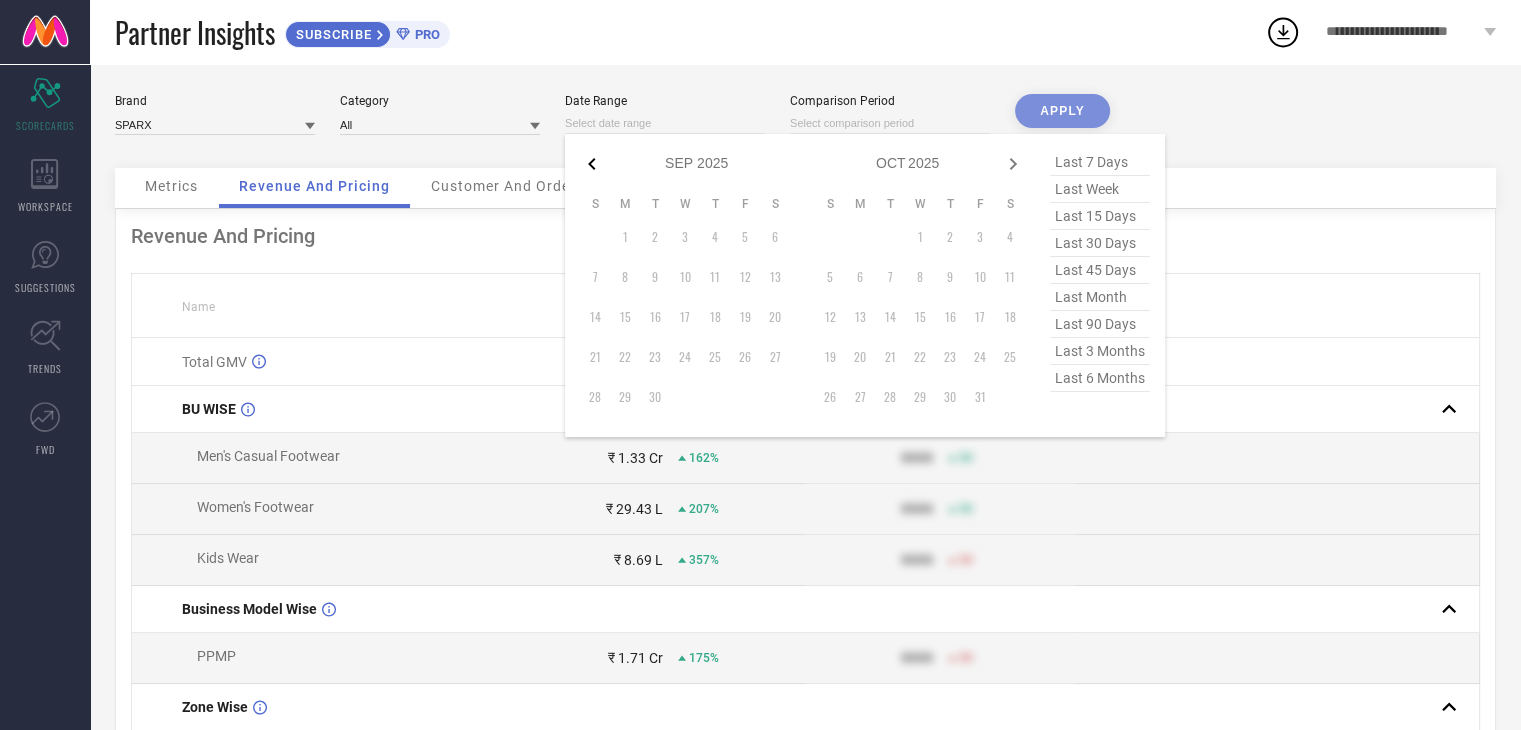 click 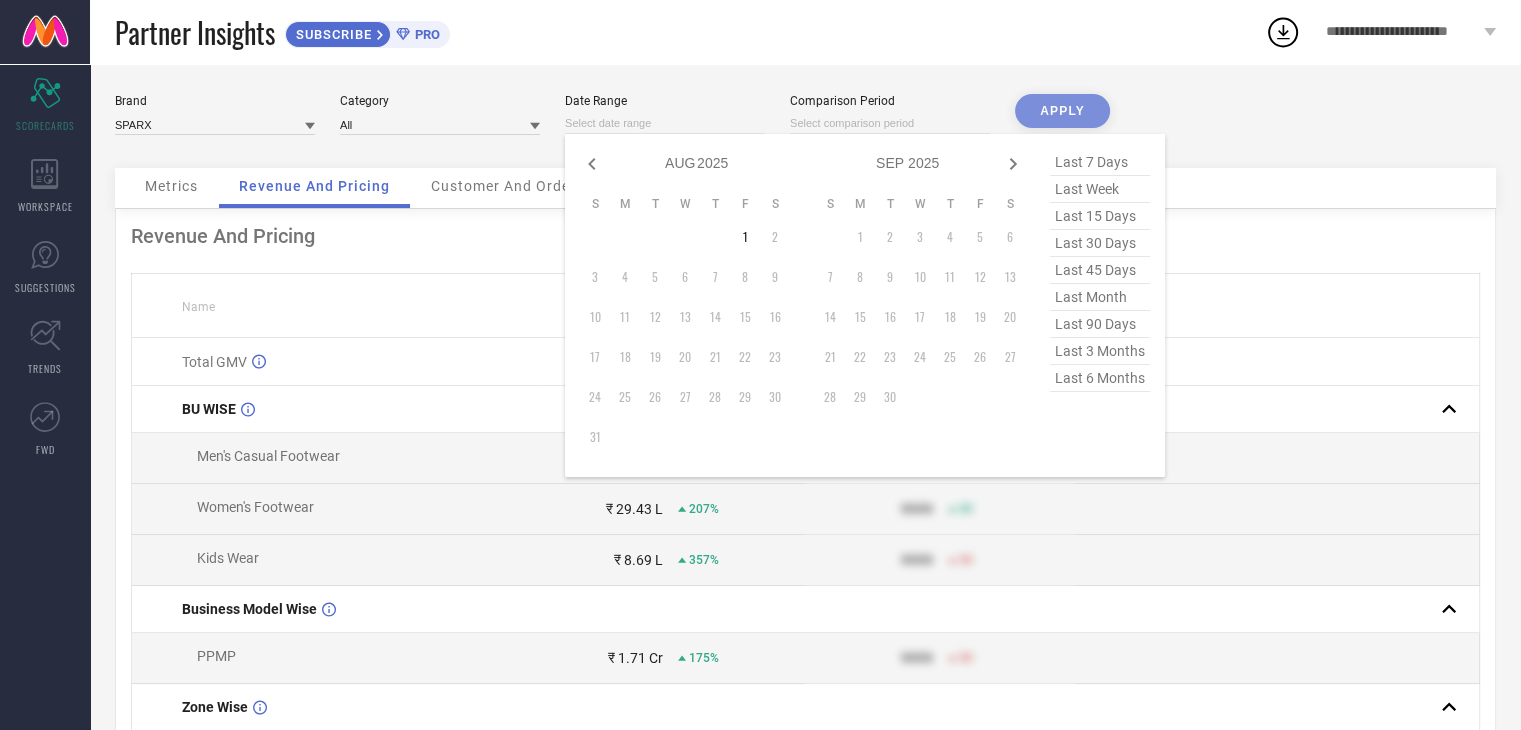 click 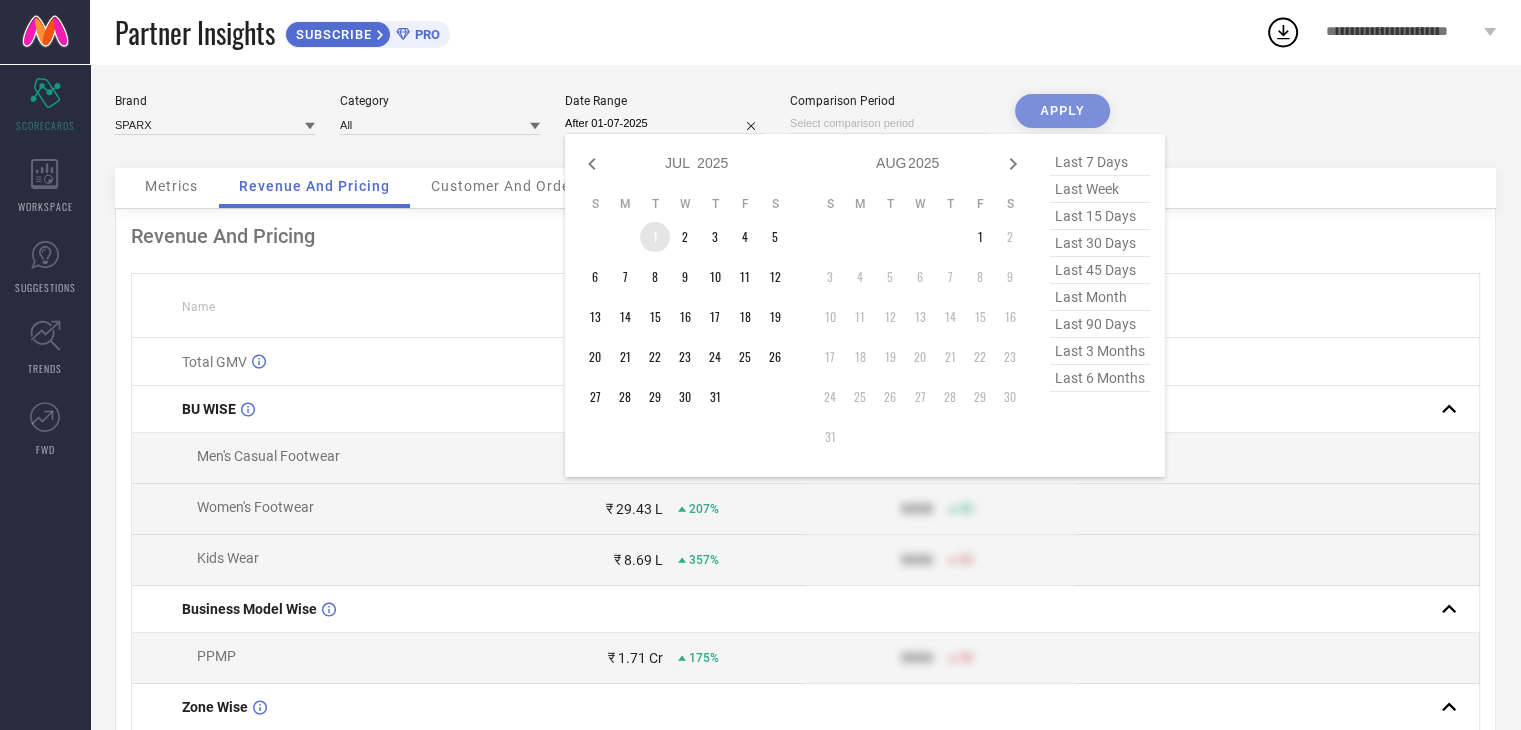 click on "1" at bounding box center (655, 237) 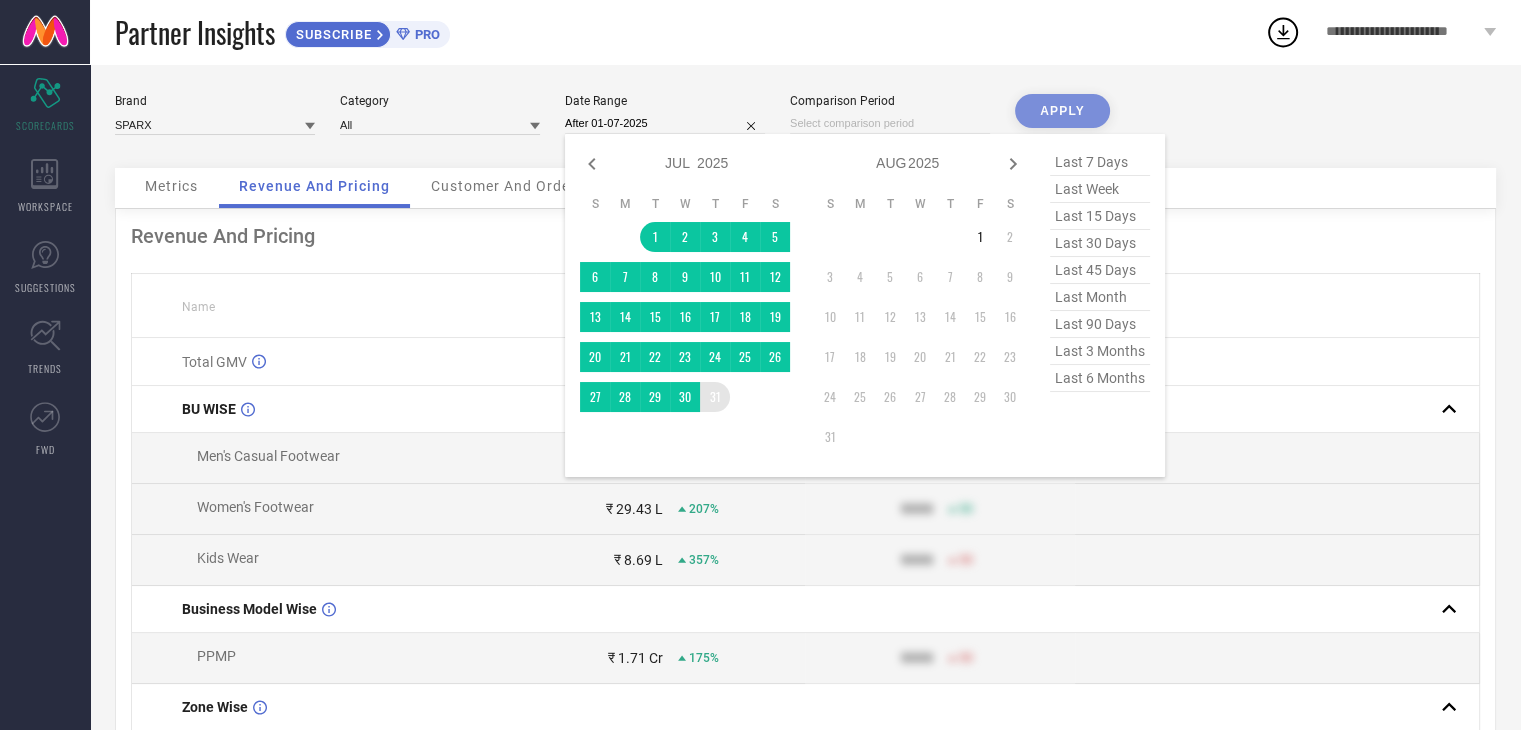 type on "01-07-2025 to 31-07-2025" 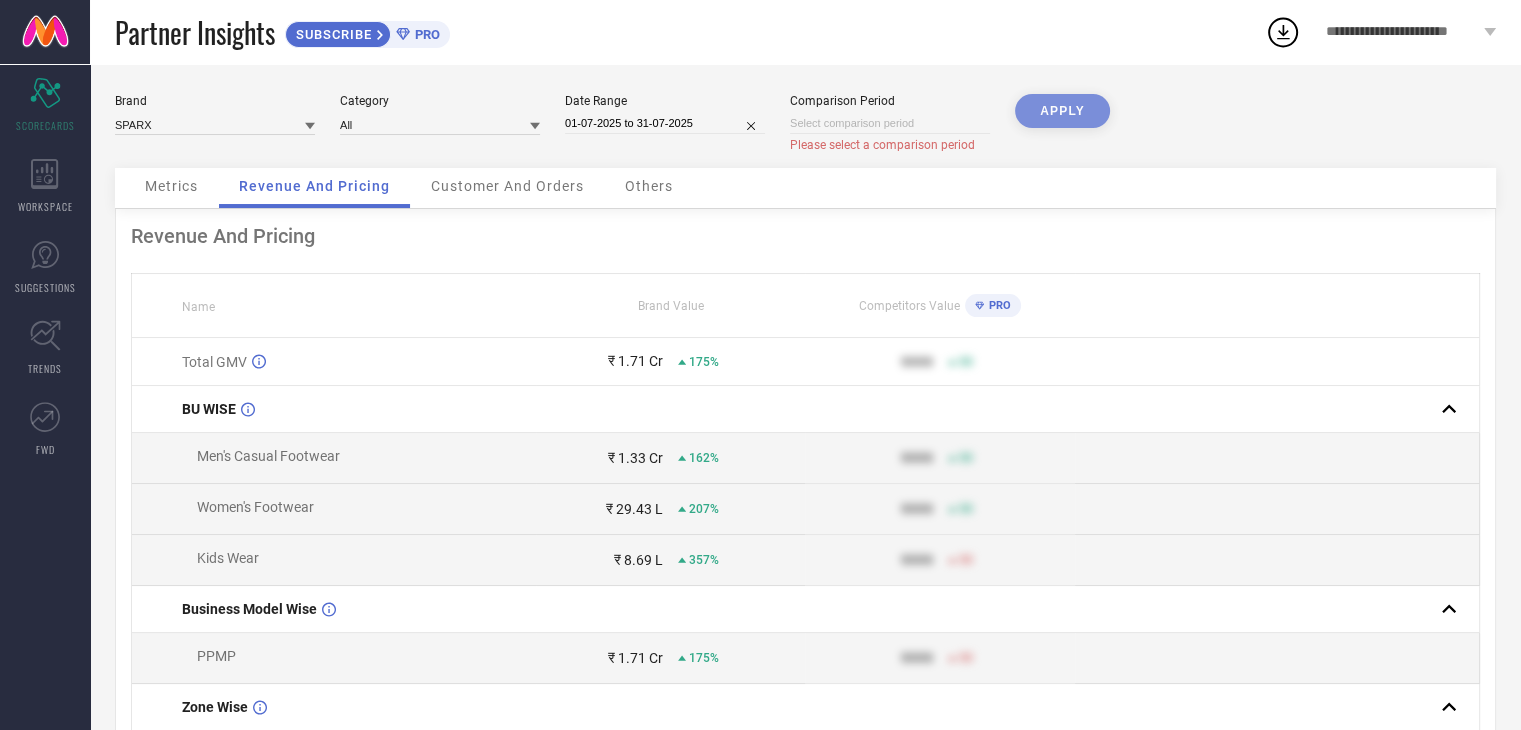 click on "APPLY" at bounding box center [1062, 131] 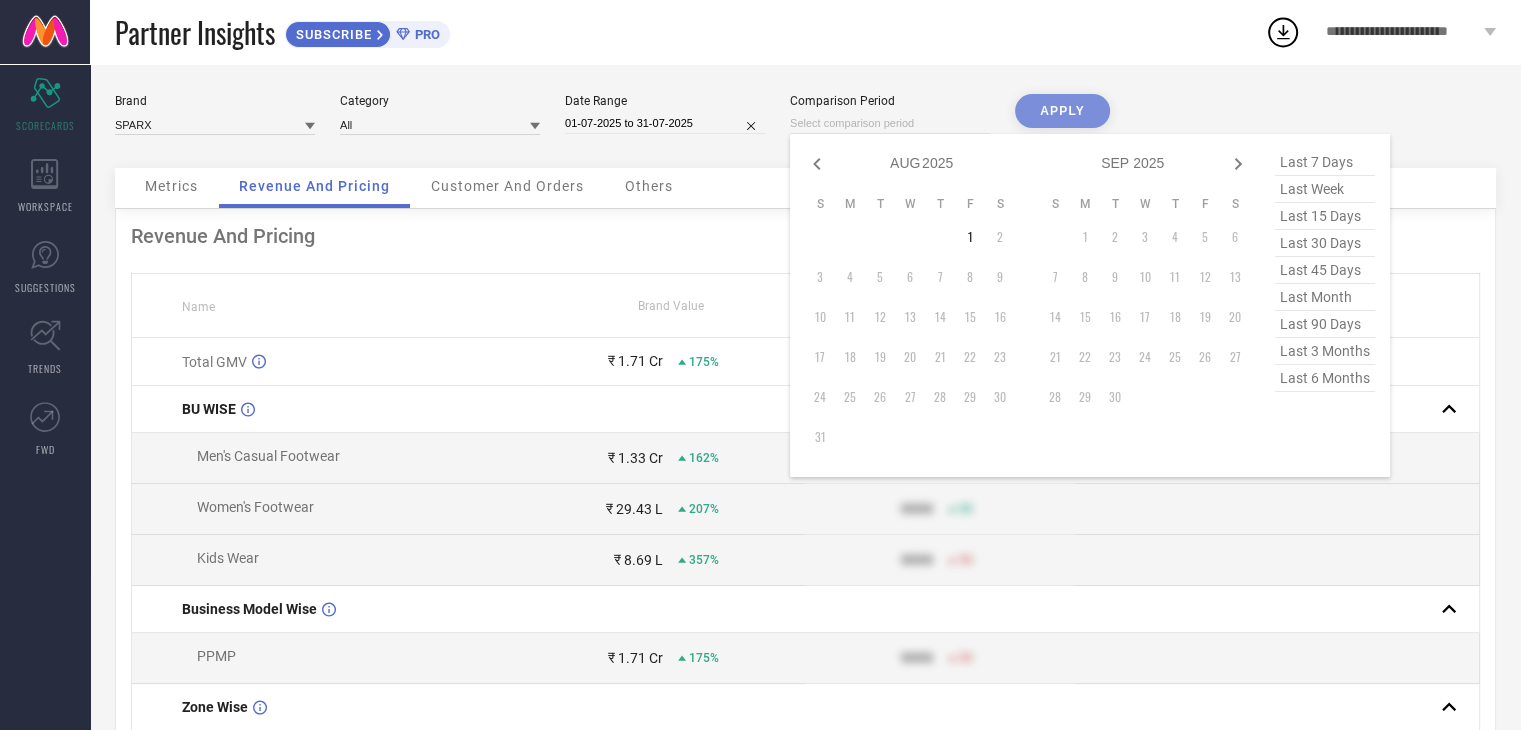 click at bounding box center [890, 123] 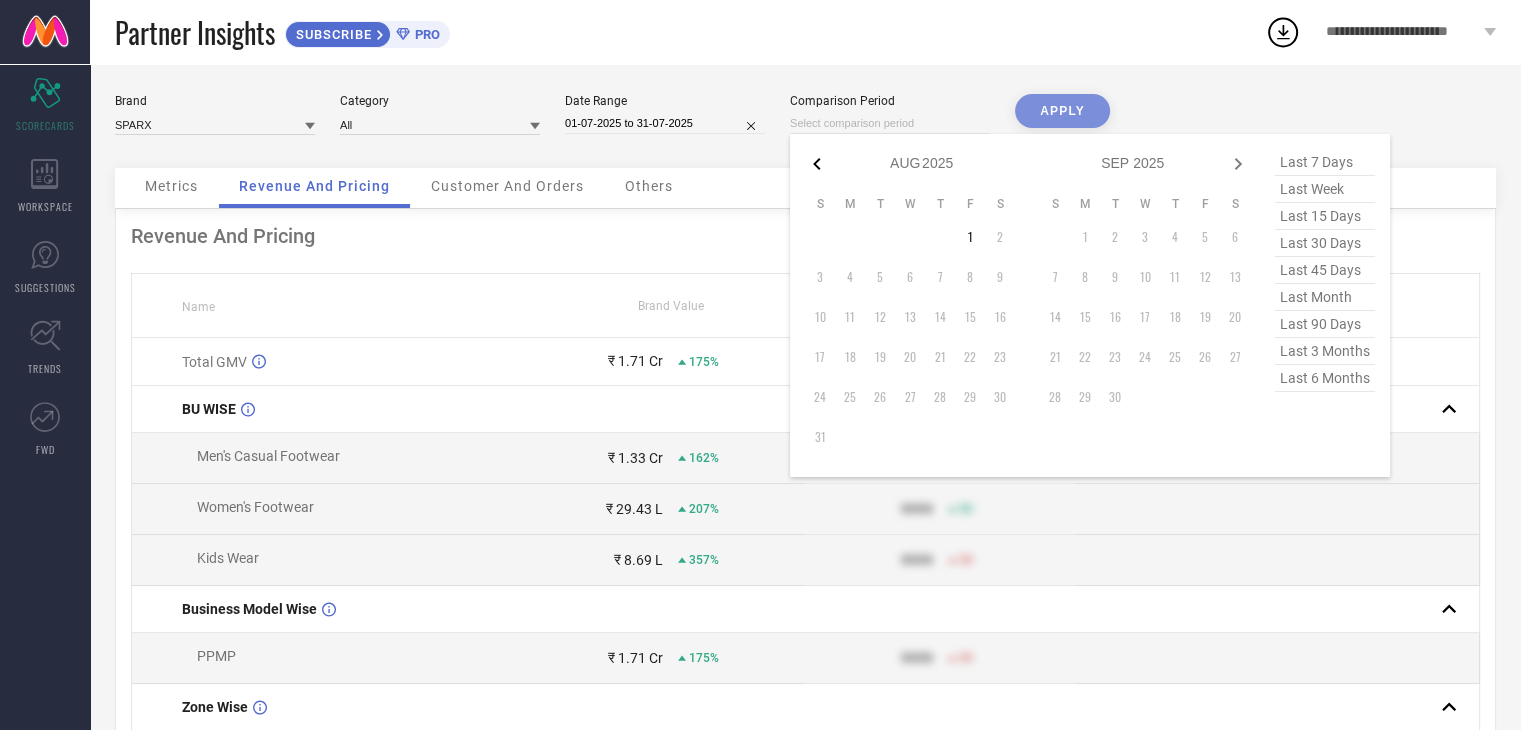 click 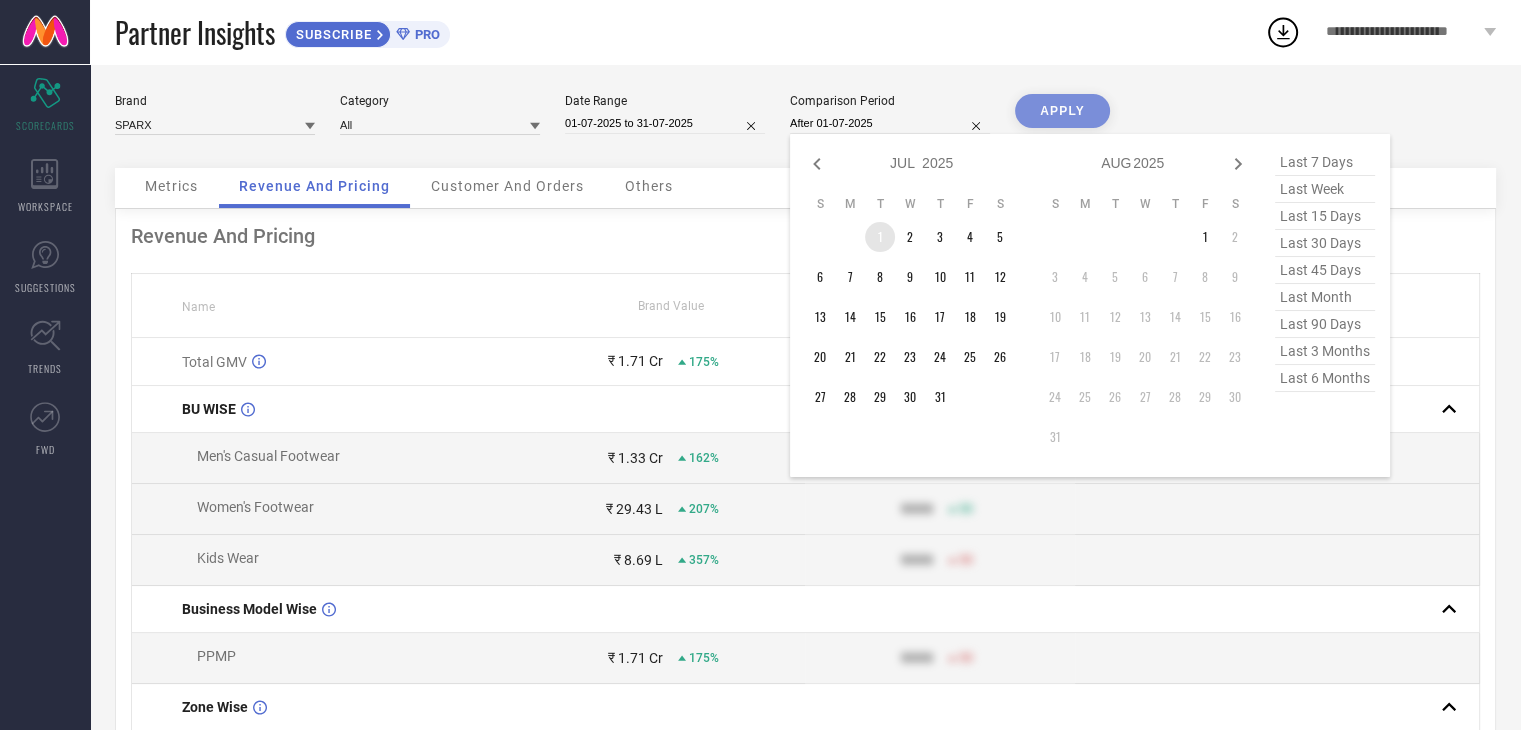 click on "1" at bounding box center [880, 237] 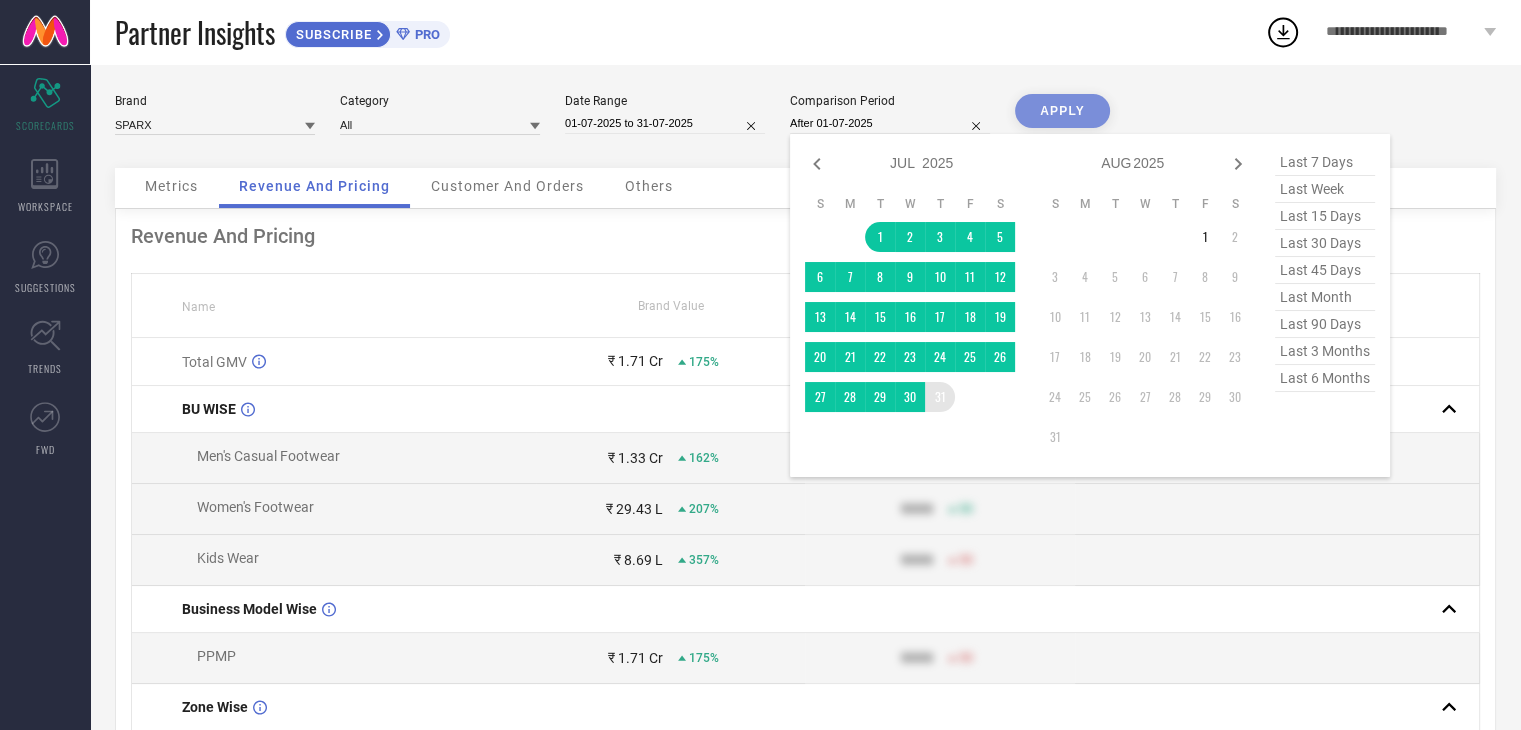 type on "01-07-2025 to 31-07-2025" 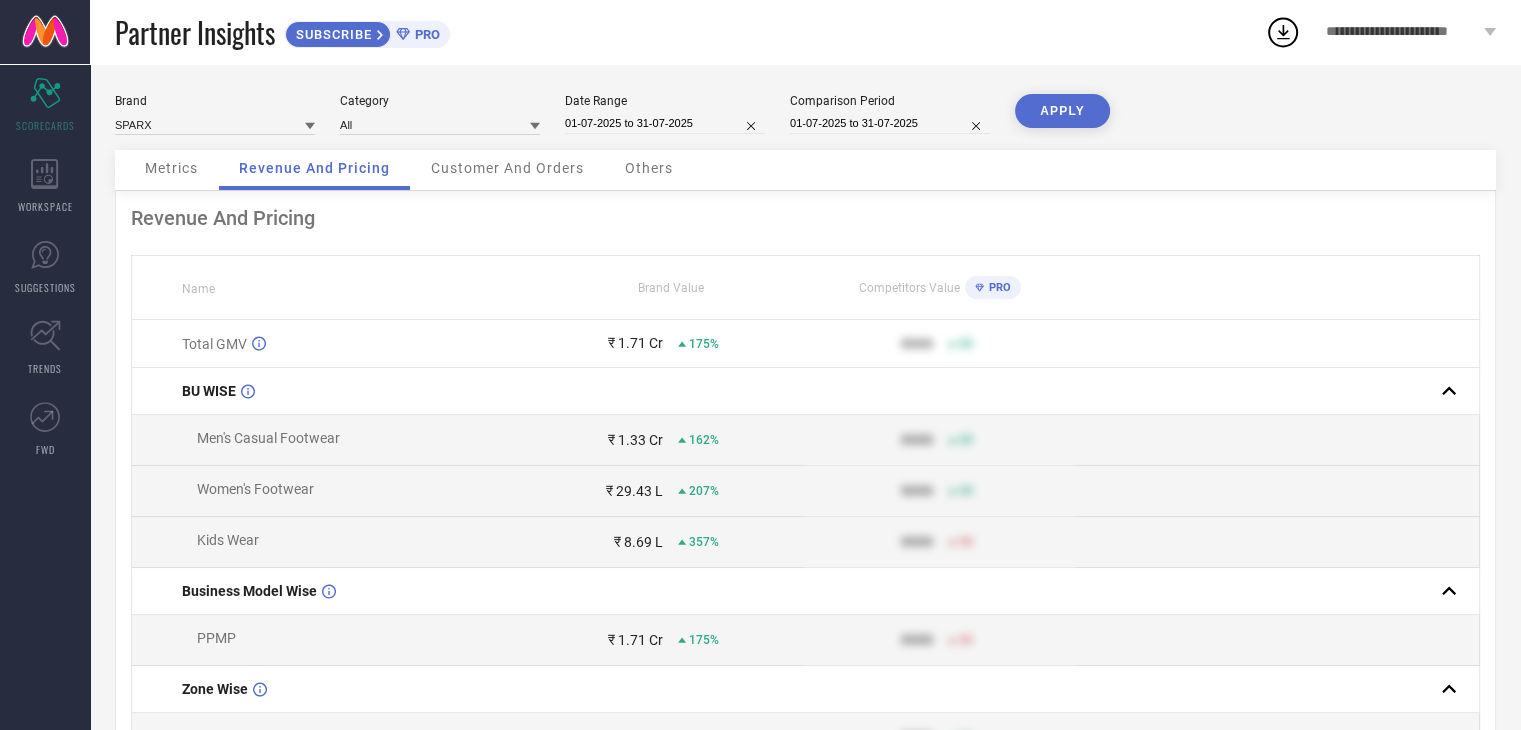 click on "APPLY" at bounding box center (1062, 111) 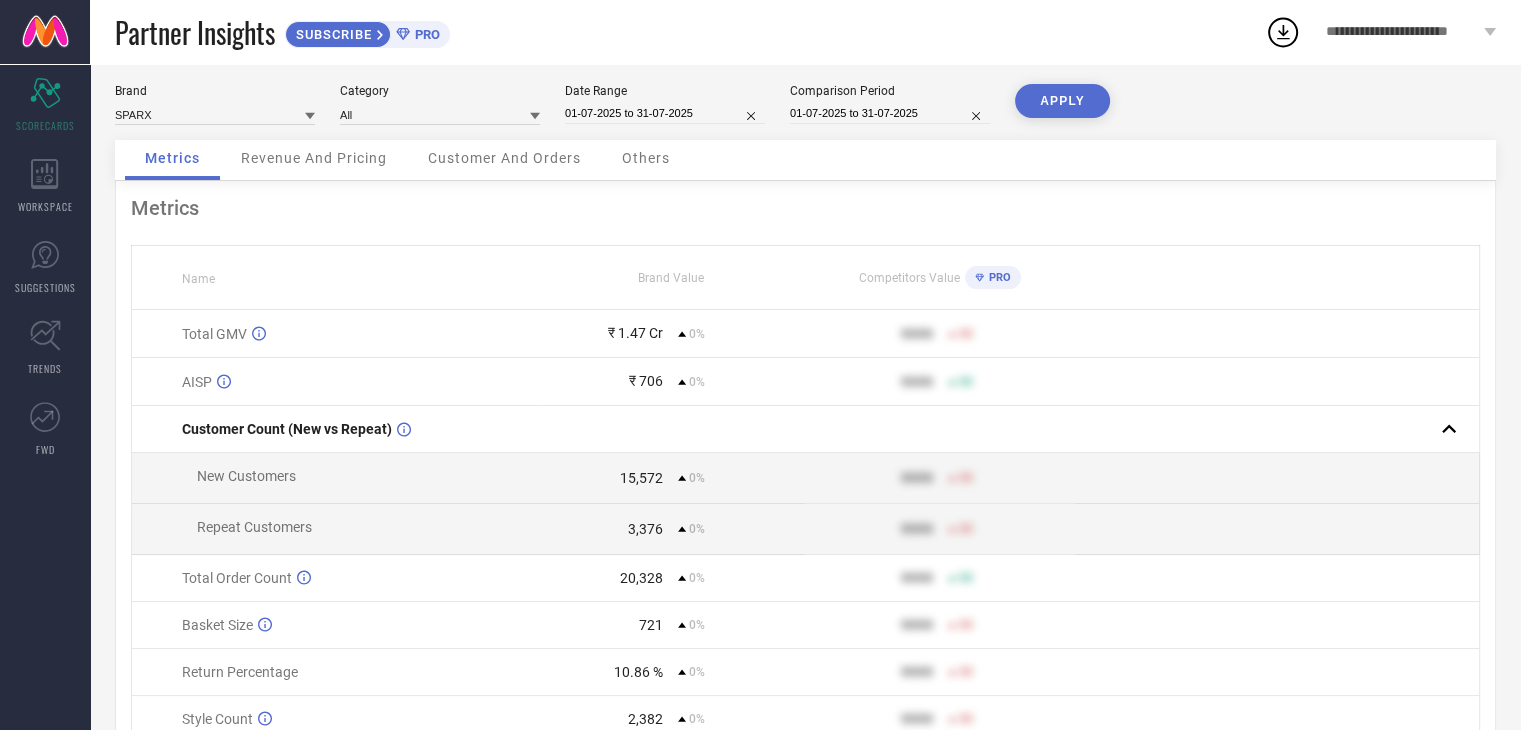scroll, scrollTop: 0, scrollLeft: 0, axis: both 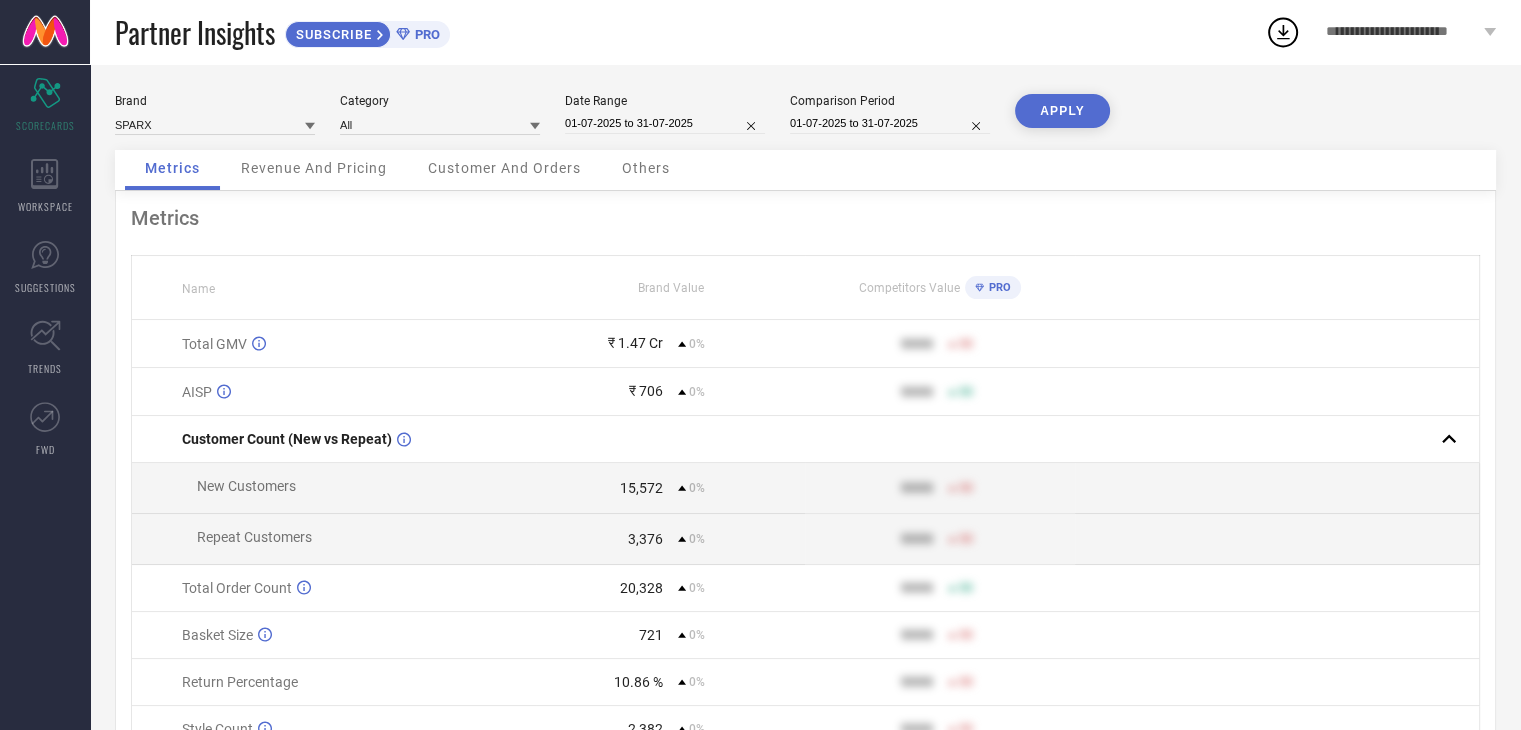 click on "Revenue And Pricing" at bounding box center [314, 170] 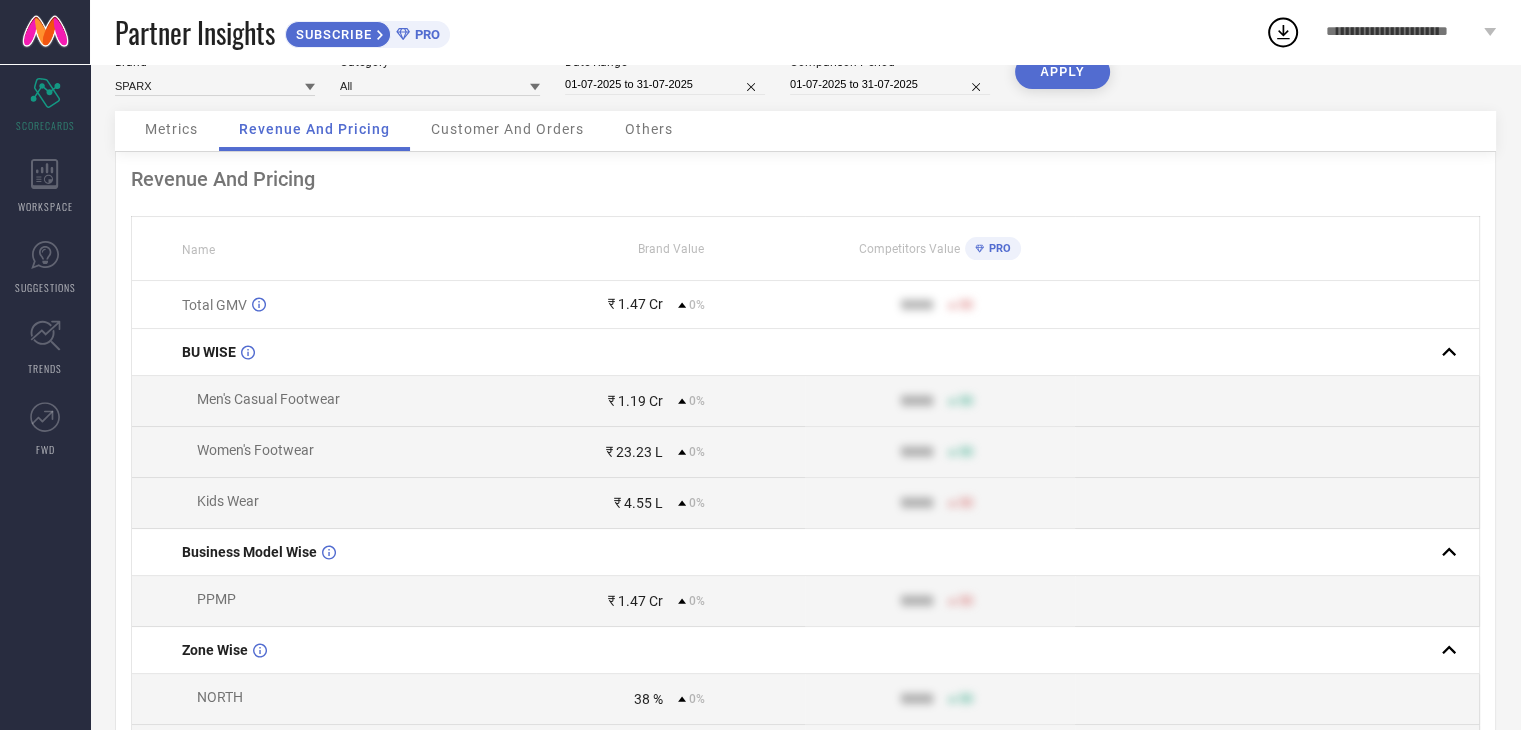 scroll, scrollTop: 42, scrollLeft: 0, axis: vertical 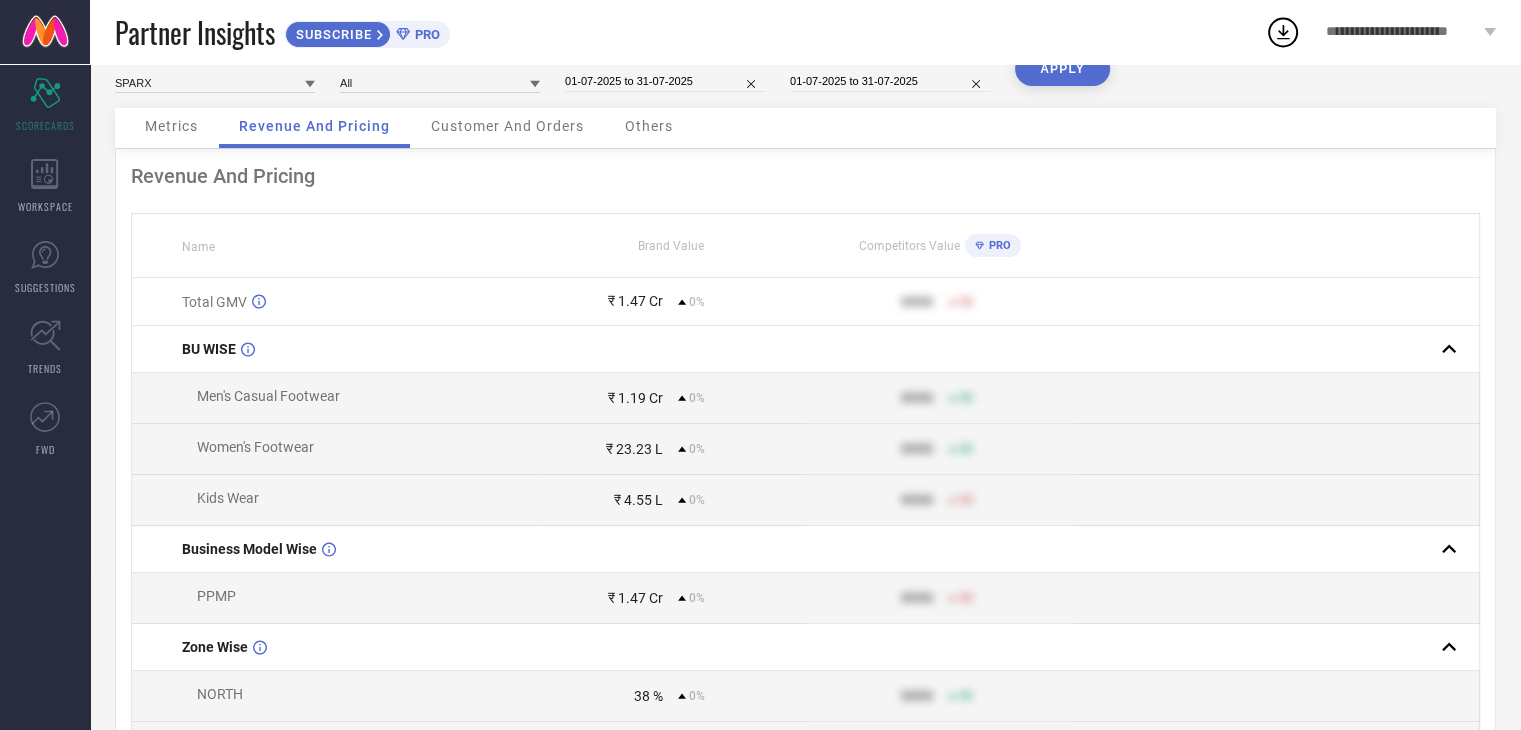 click on "Customer And Orders" at bounding box center (507, 128) 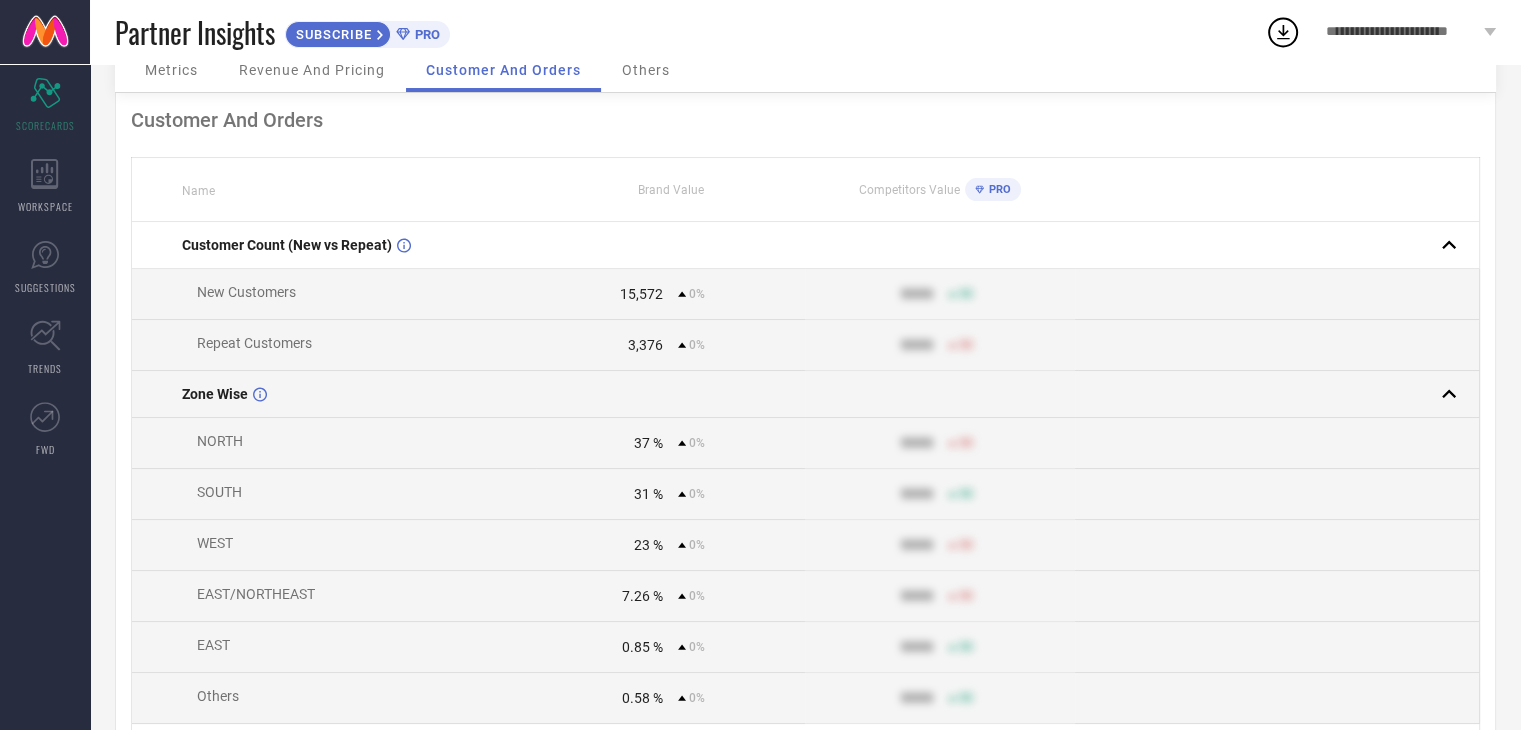 scroll, scrollTop: 0, scrollLeft: 0, axis: both 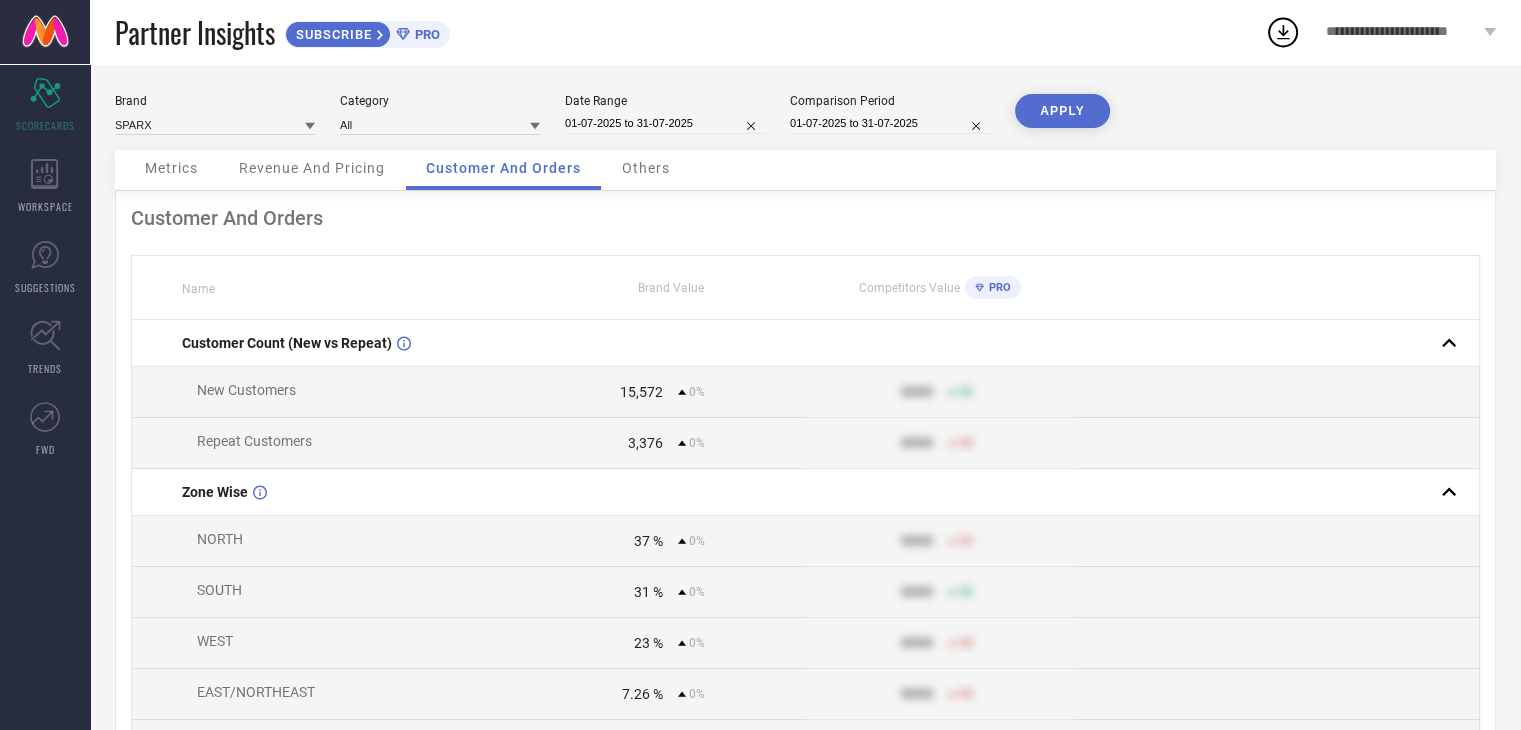 click on "Others" at bounding box center [646, 168] 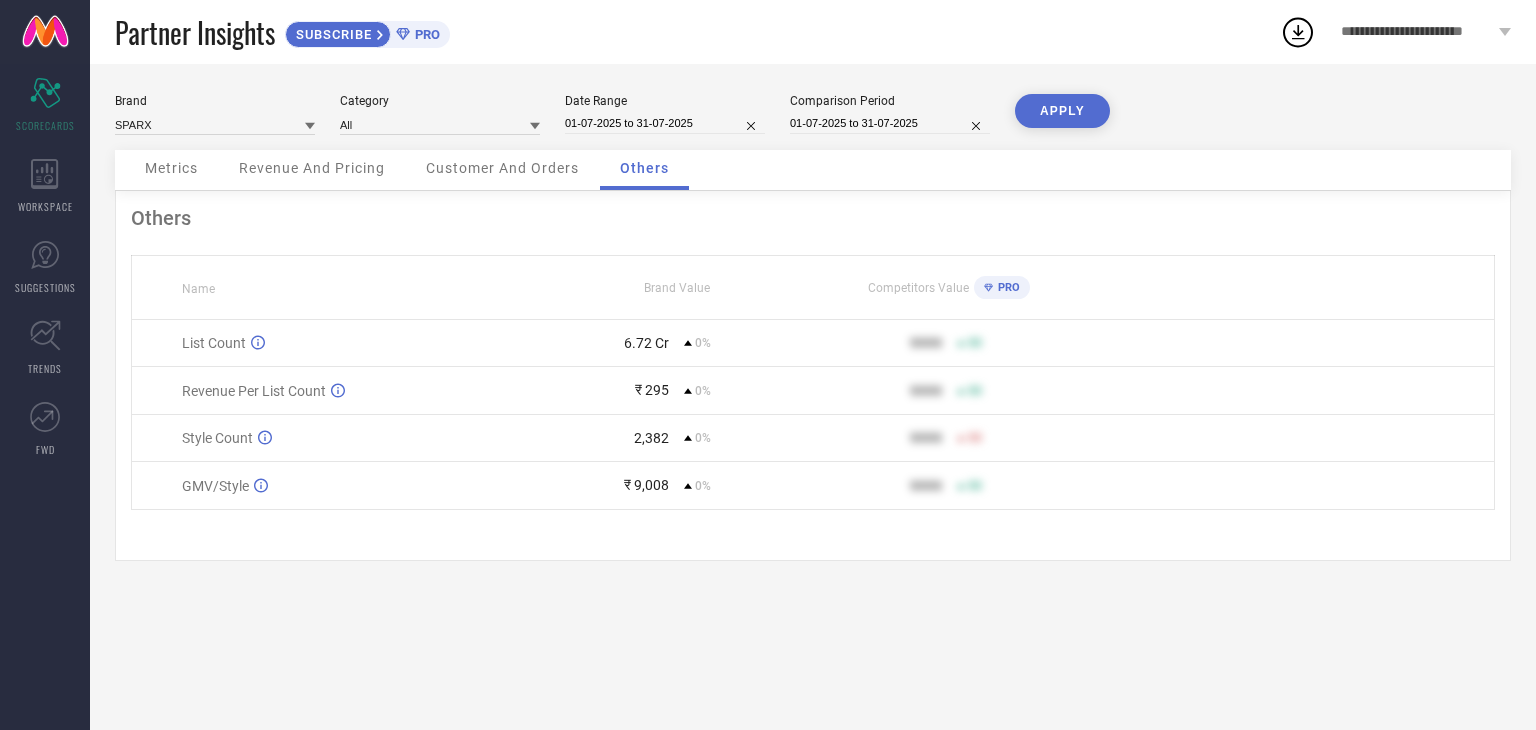 click on "Revenue And Pricing" at bounding box center (312, 168) 